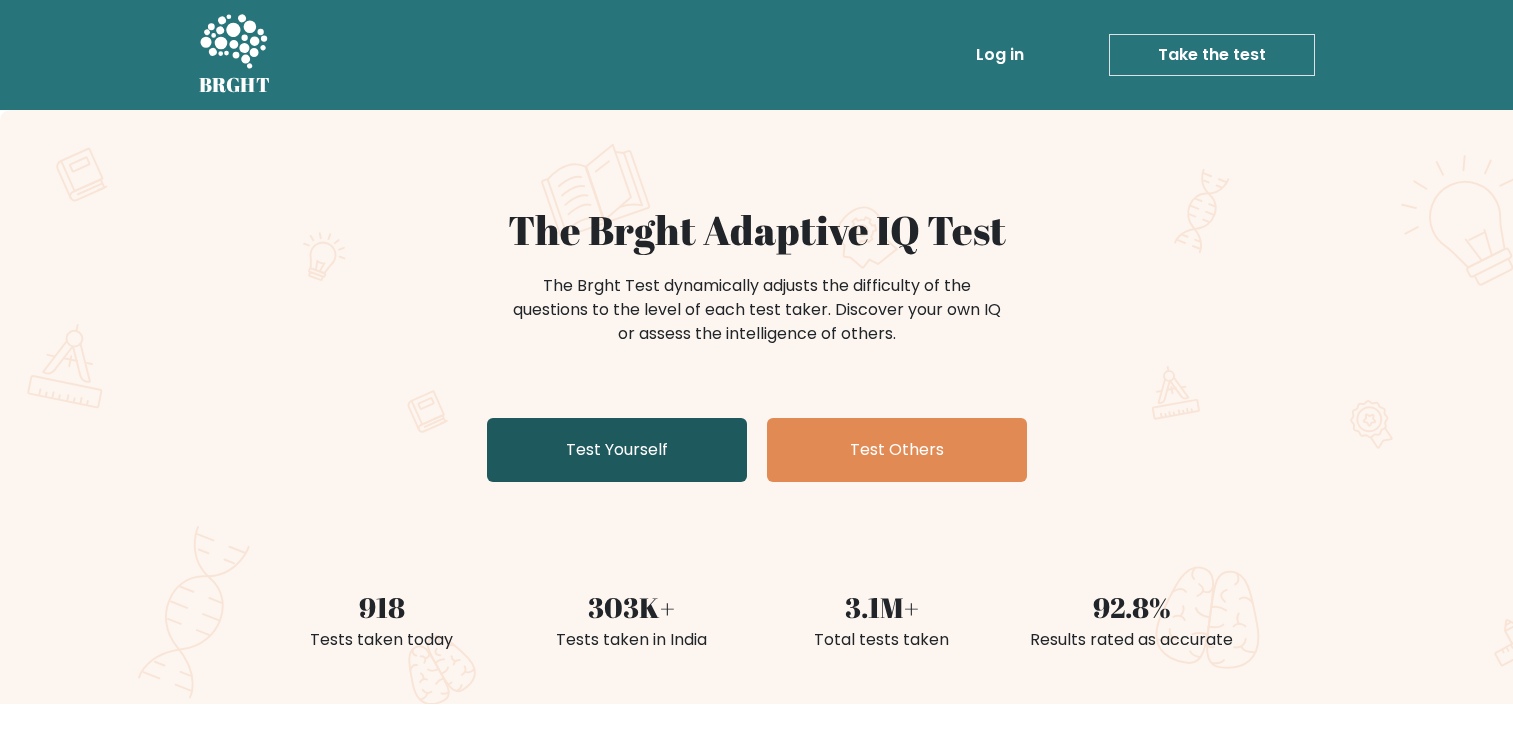 scroll, scrollTop: 0, scrollLeft: 0, axis: both 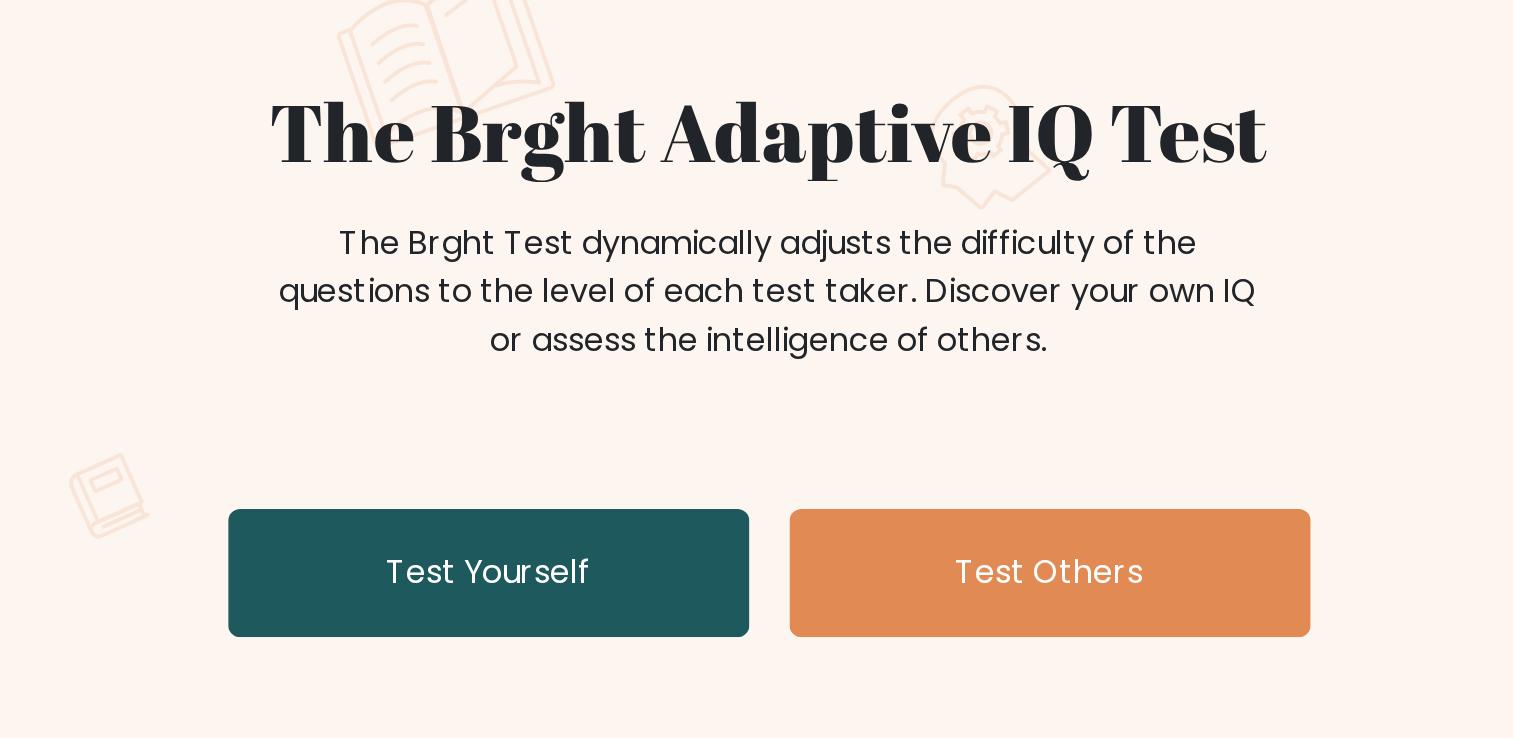 click on "Test Yourself" at bounding box center [617, 450] 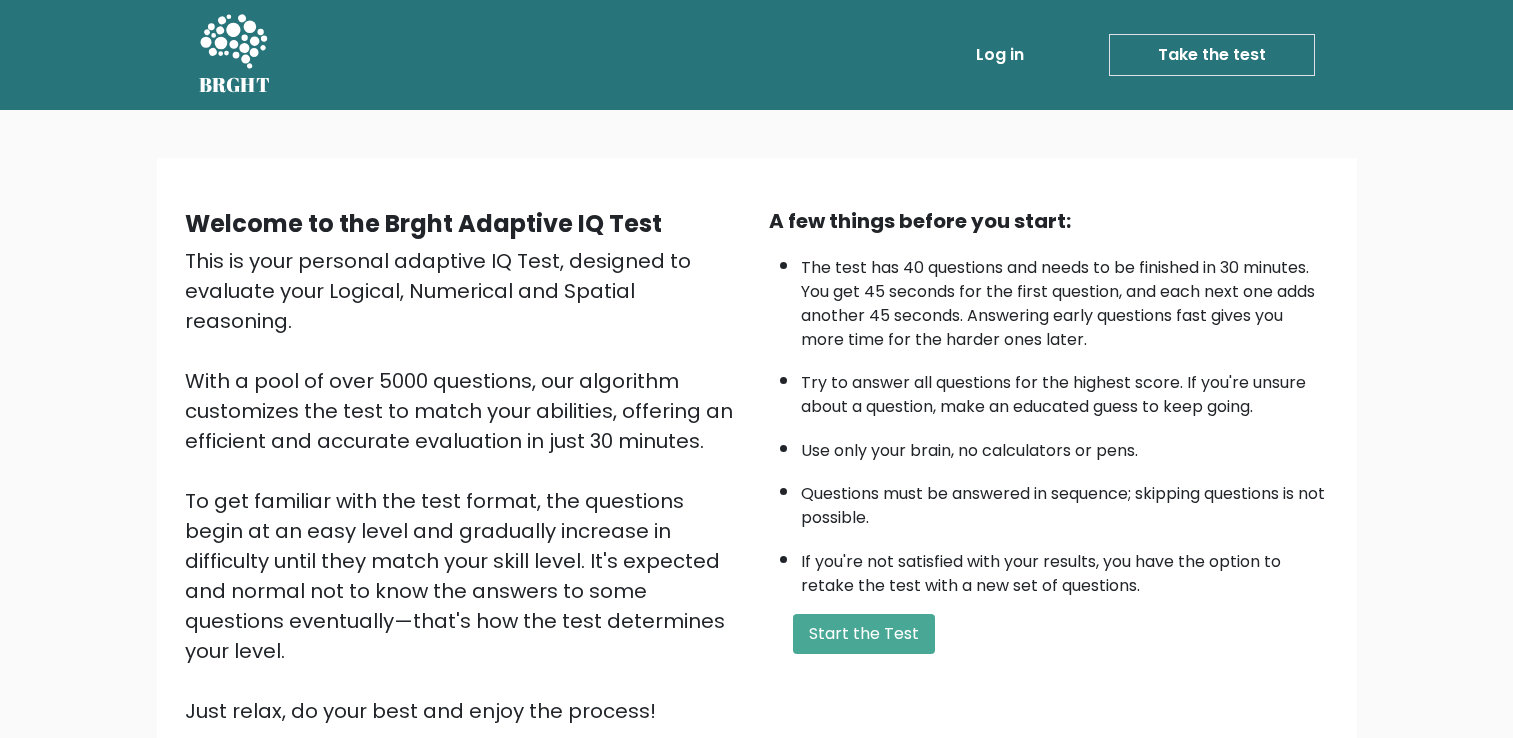 scroll, scrollTop: 0, scrollLeft: 0, axis: both 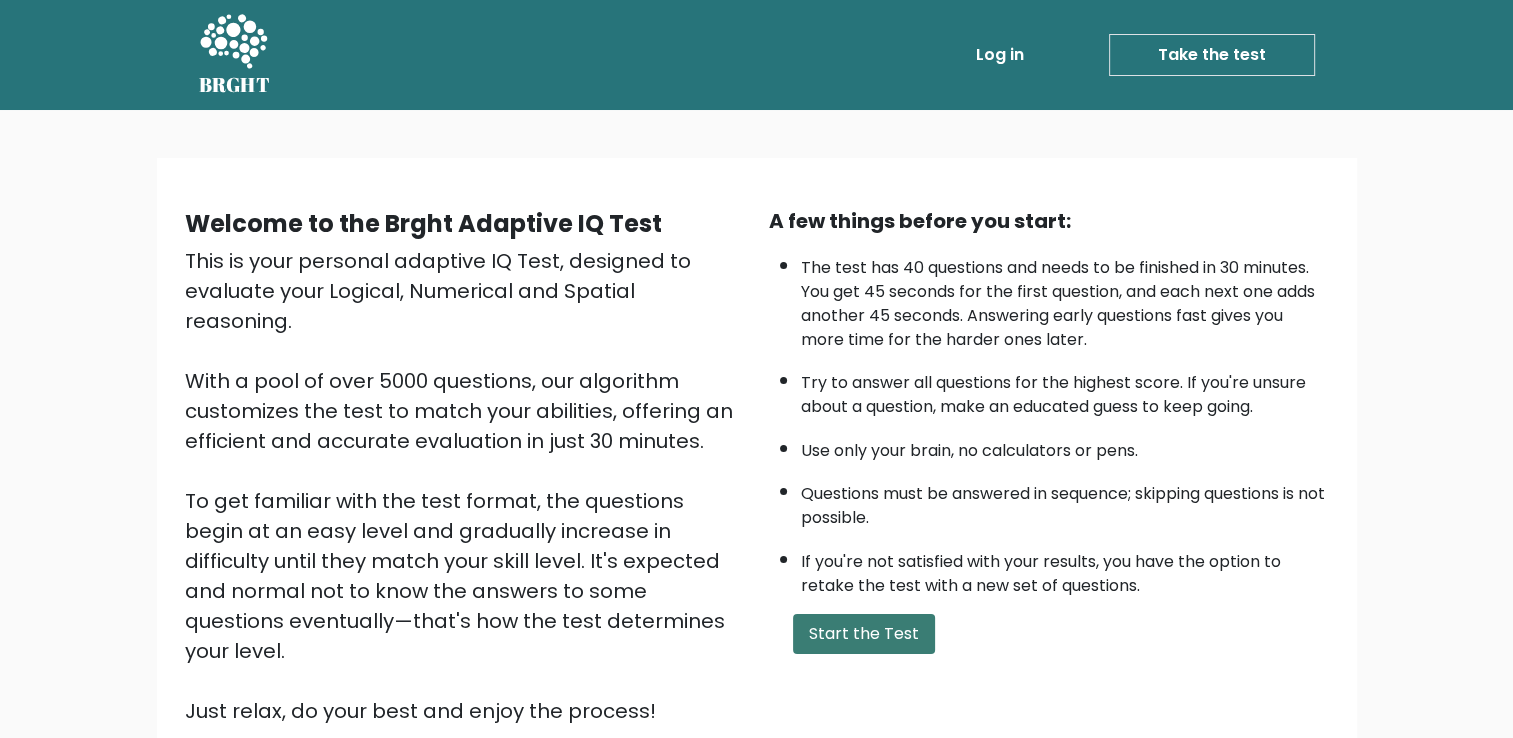 click on "Start the Test" at bounding box center [864, 634] 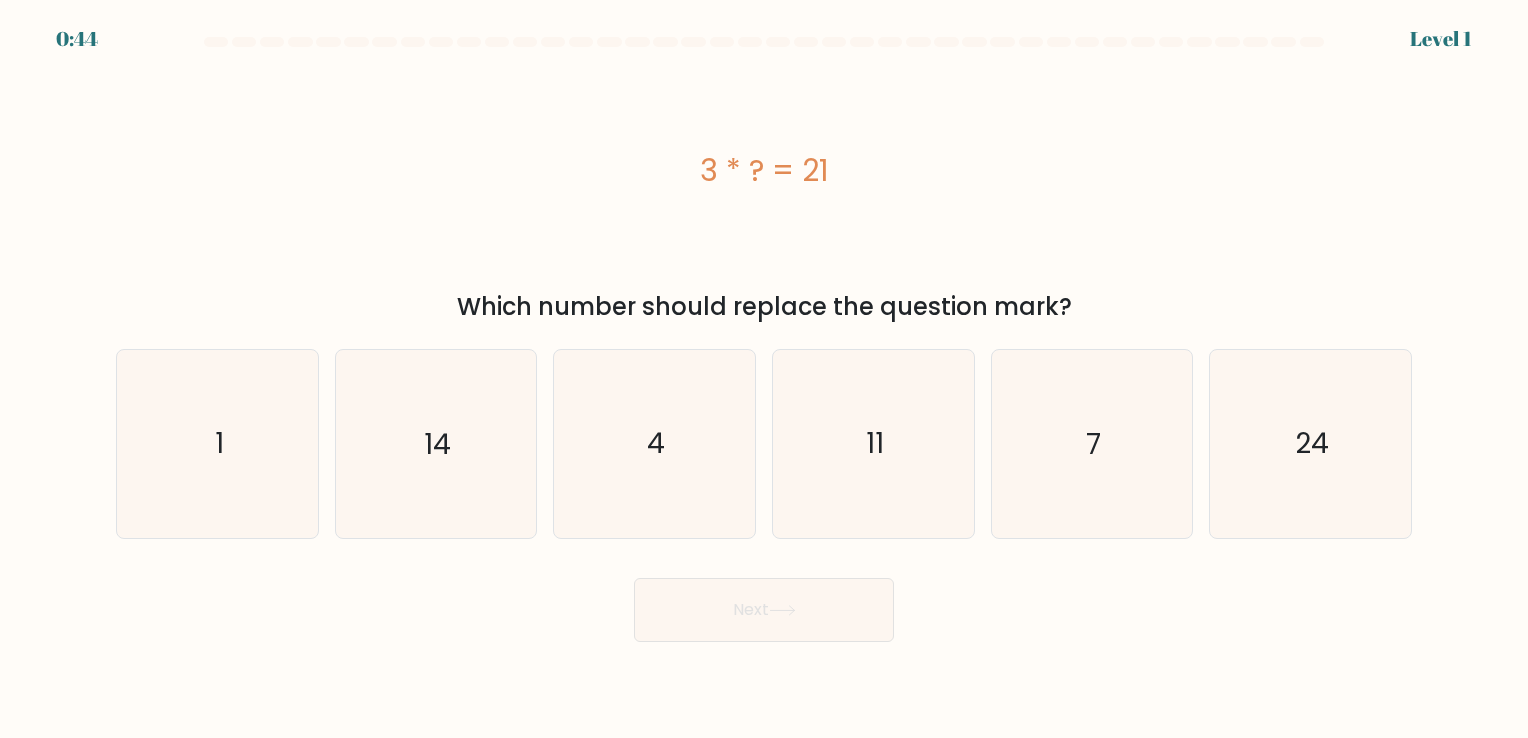 scroll, scrollTop: 0, scrollLeft: 0, axis: both 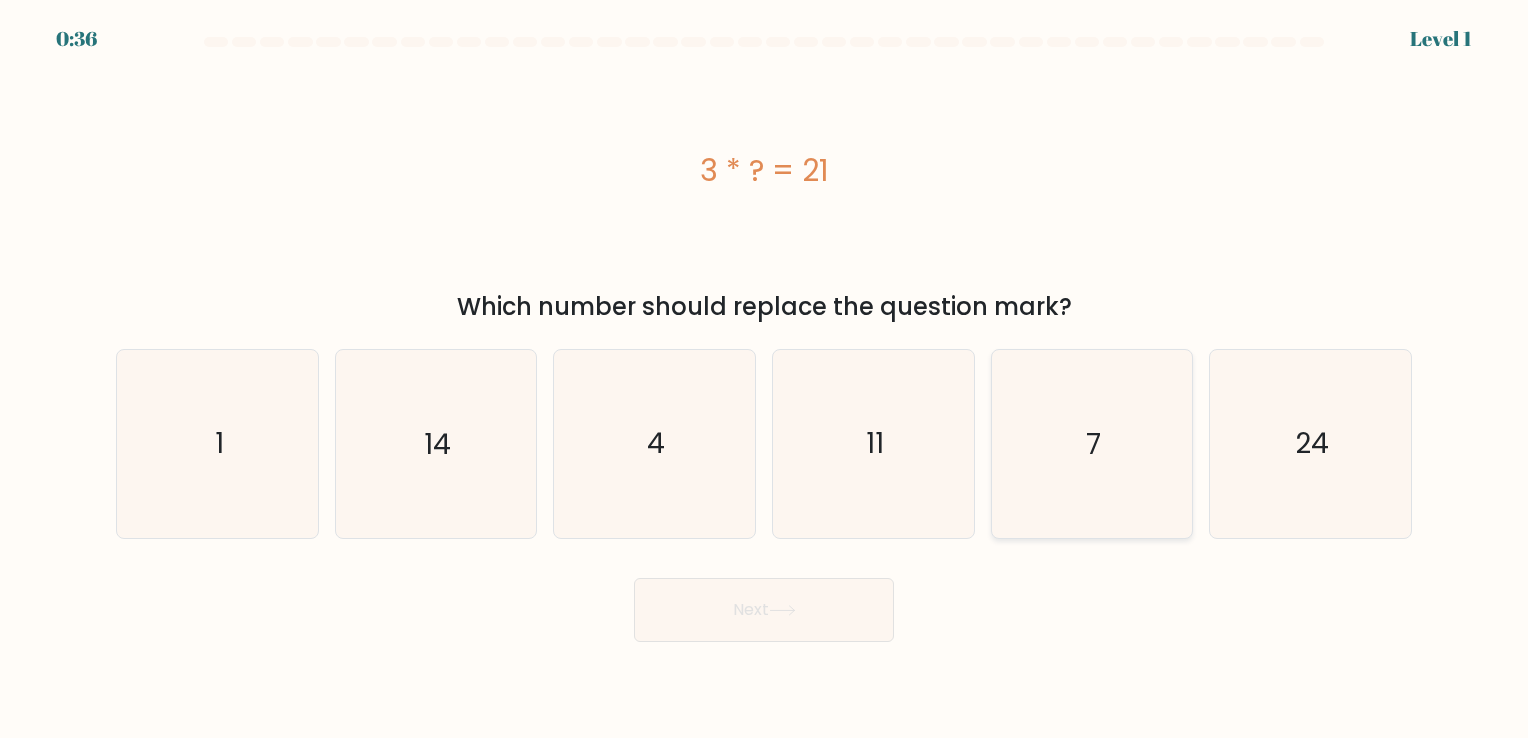 click on "7" 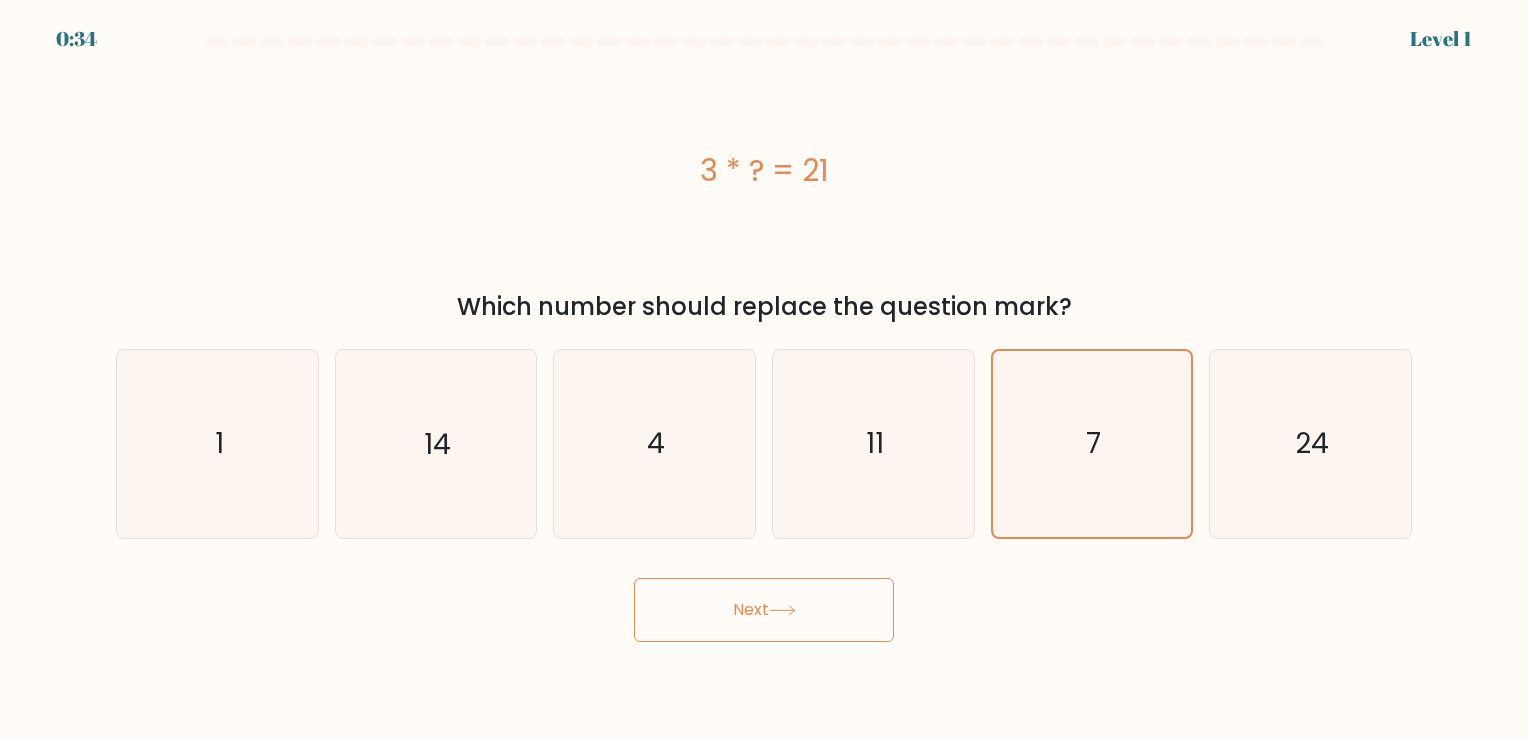 click on "Next" at bounding box center [764, 610] 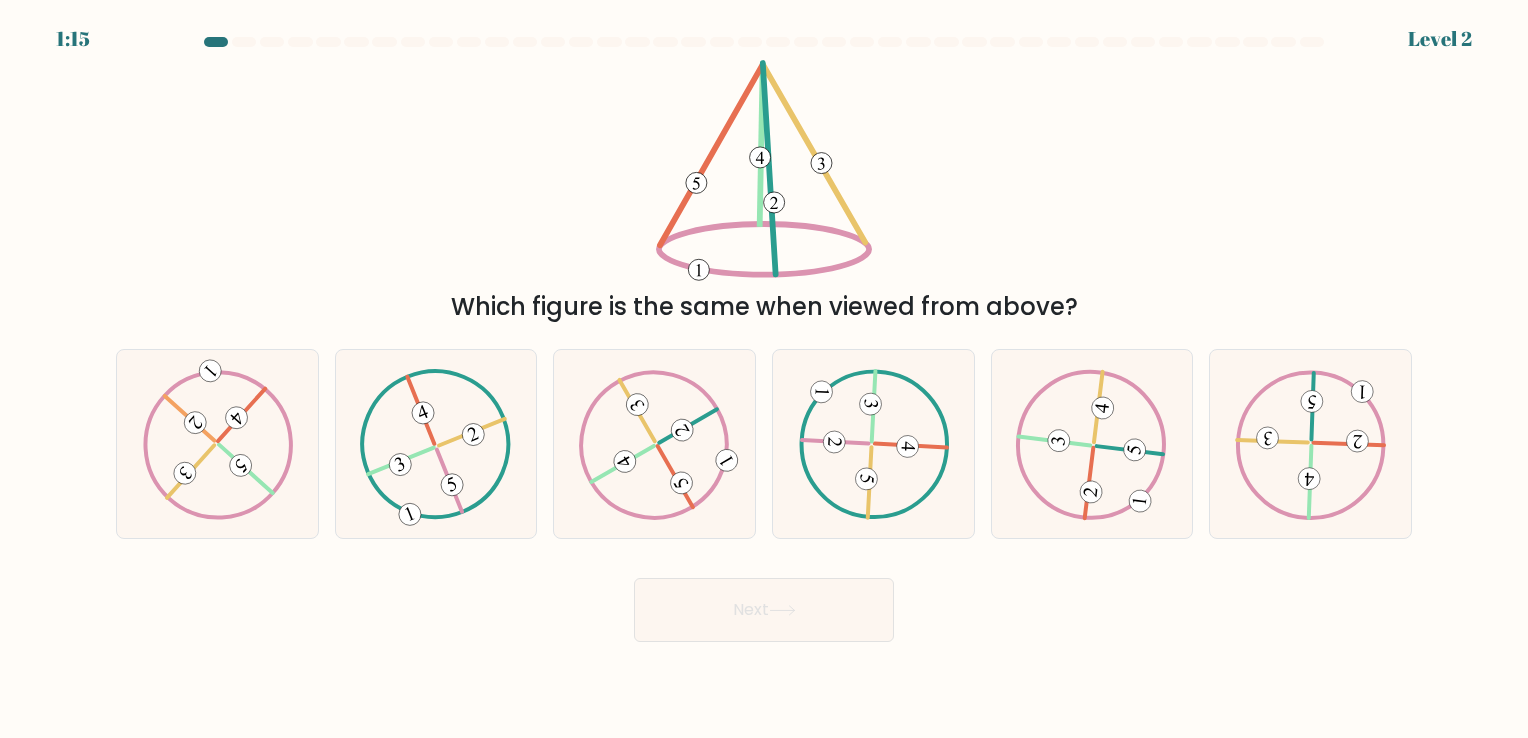 drag, startPoint x: 687, startPoint y: 307, endPoint x: 1083, endPoint y: 297, distance: 396.12625 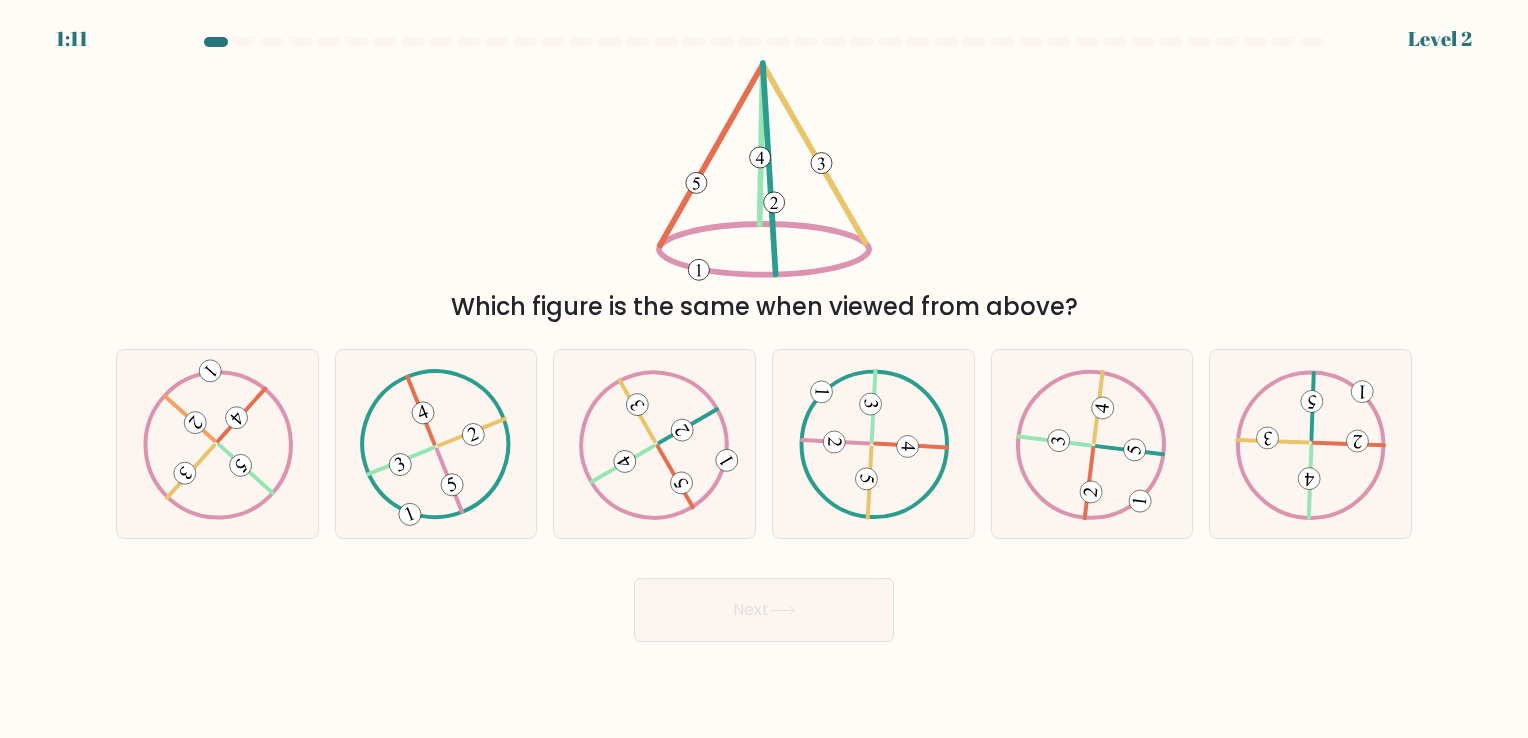 click on "Which figure is the same when viewed from above?" at bounding box center (764, 192) 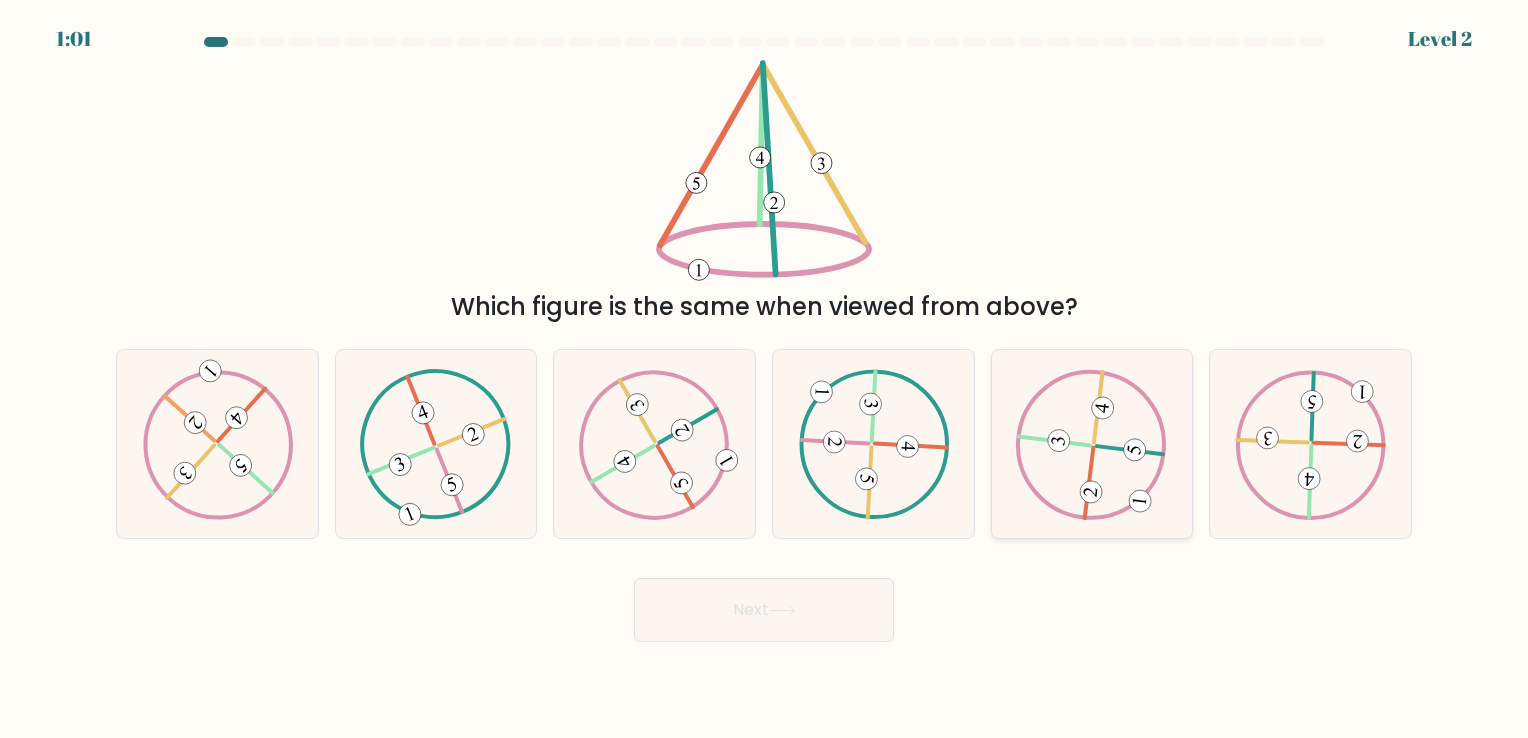 click 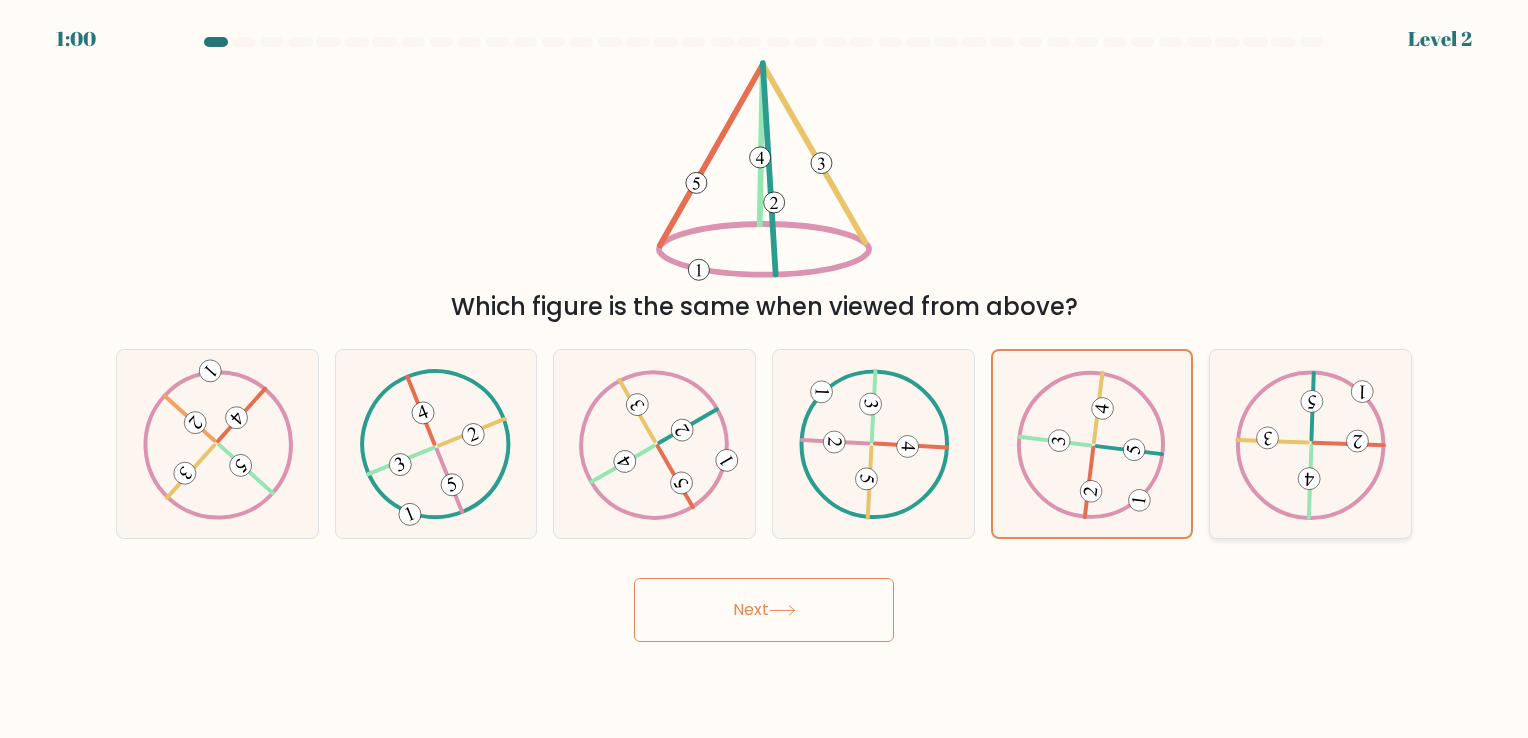 click 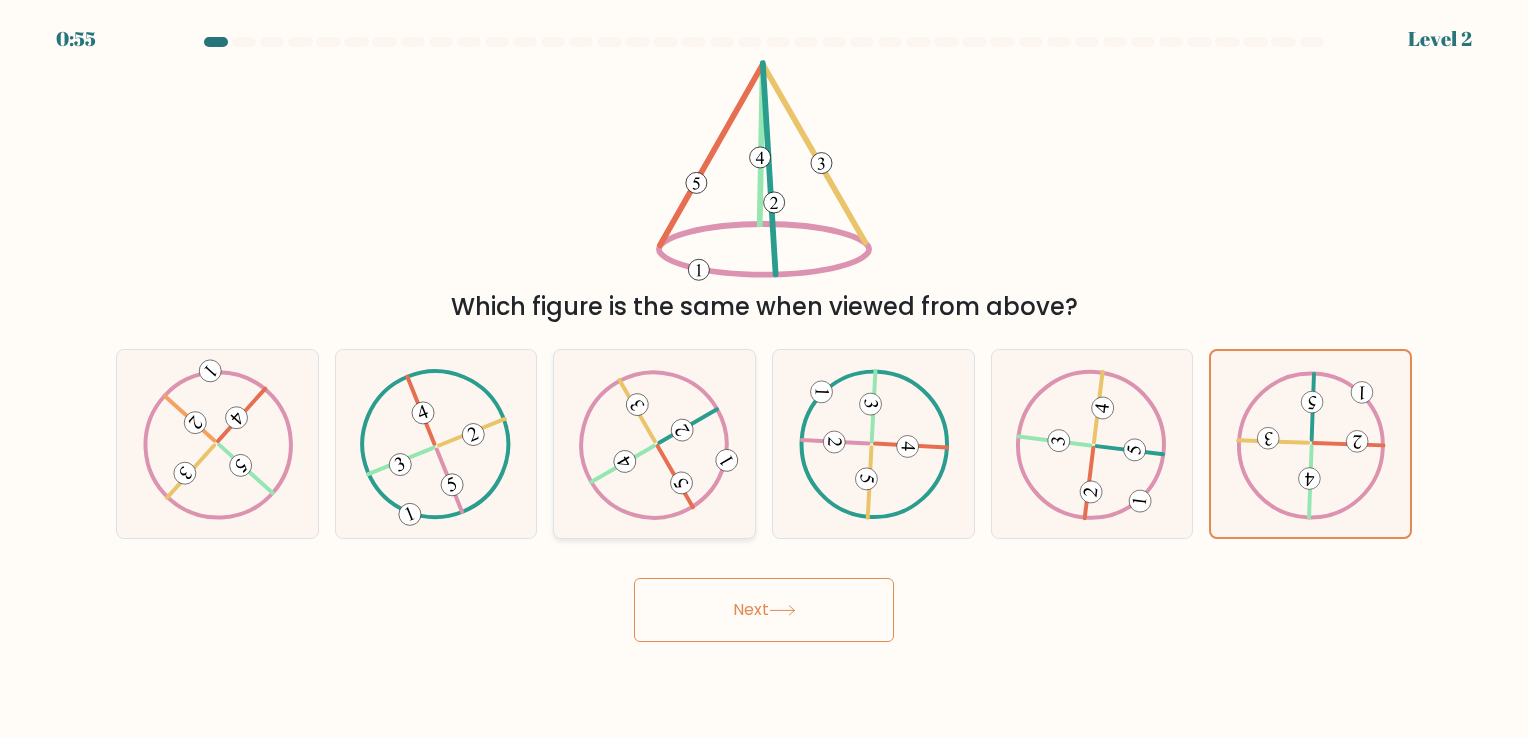 click 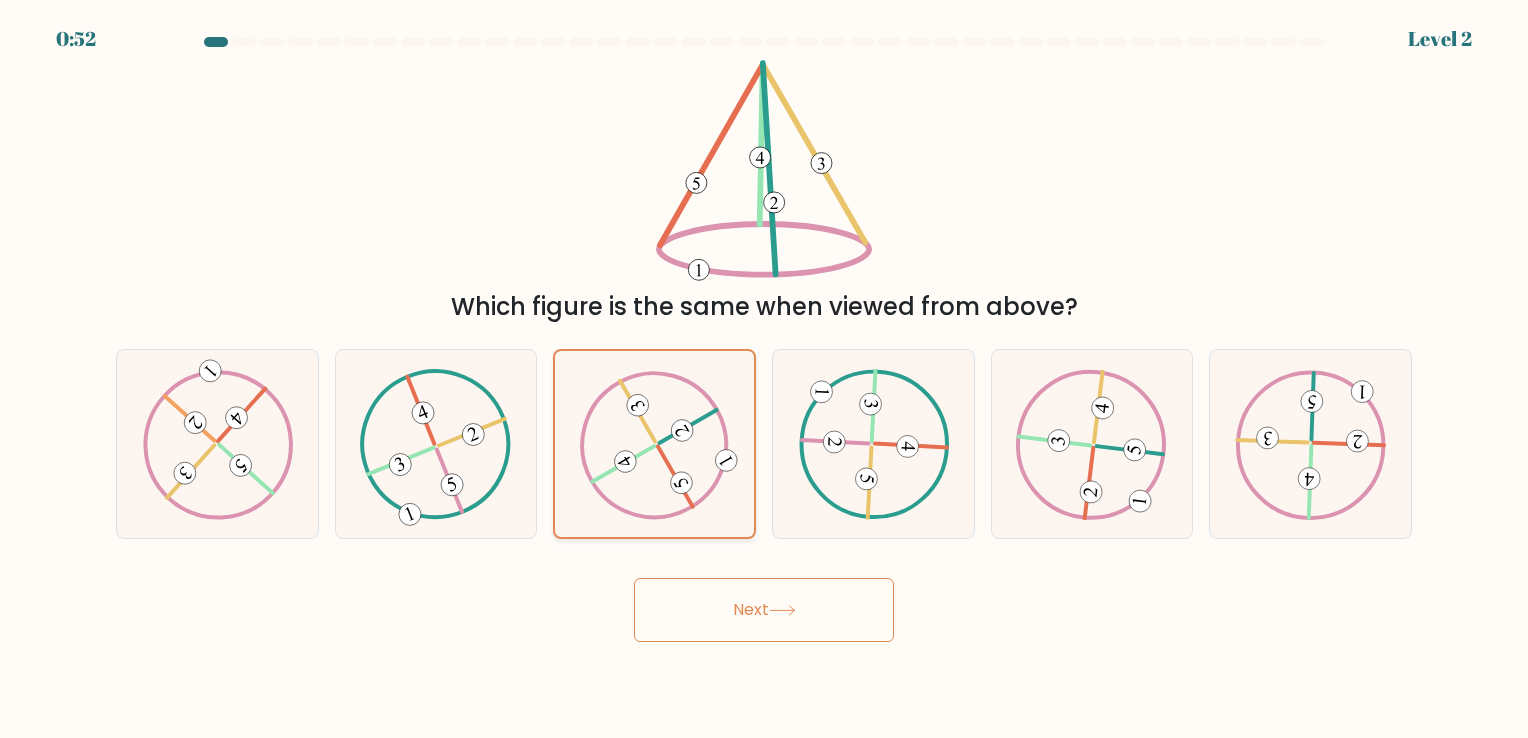 click 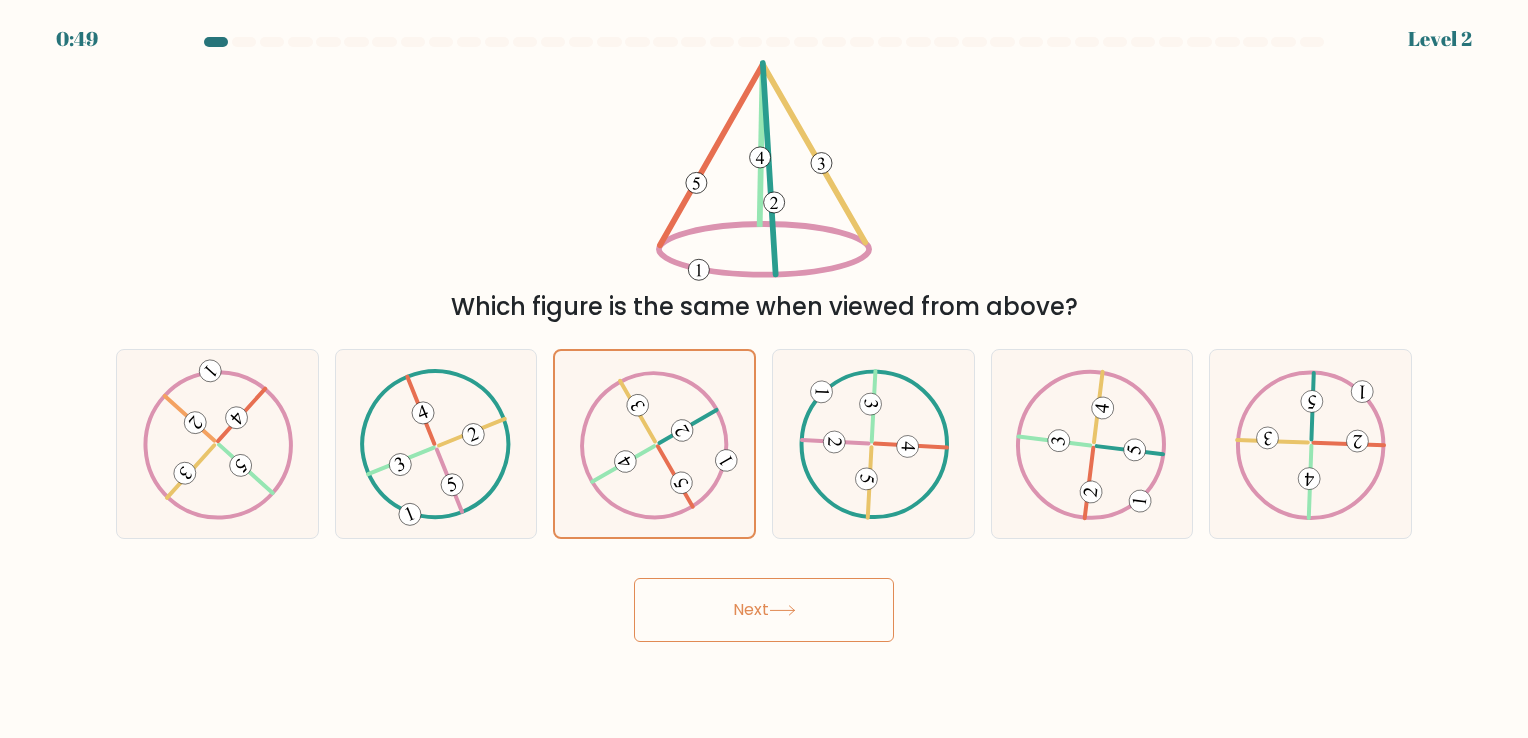 click on "Next" at bounding box center (764, 610) 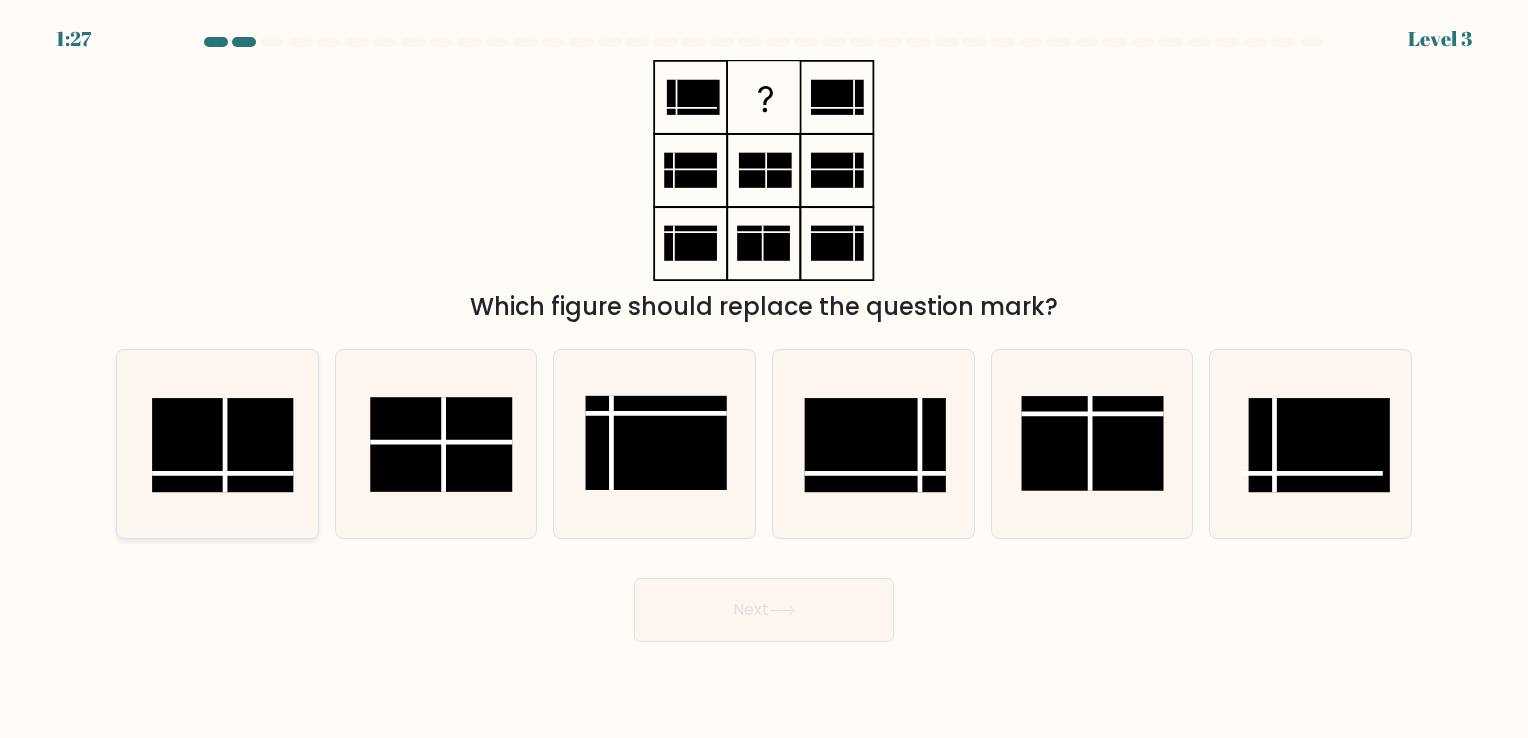 click 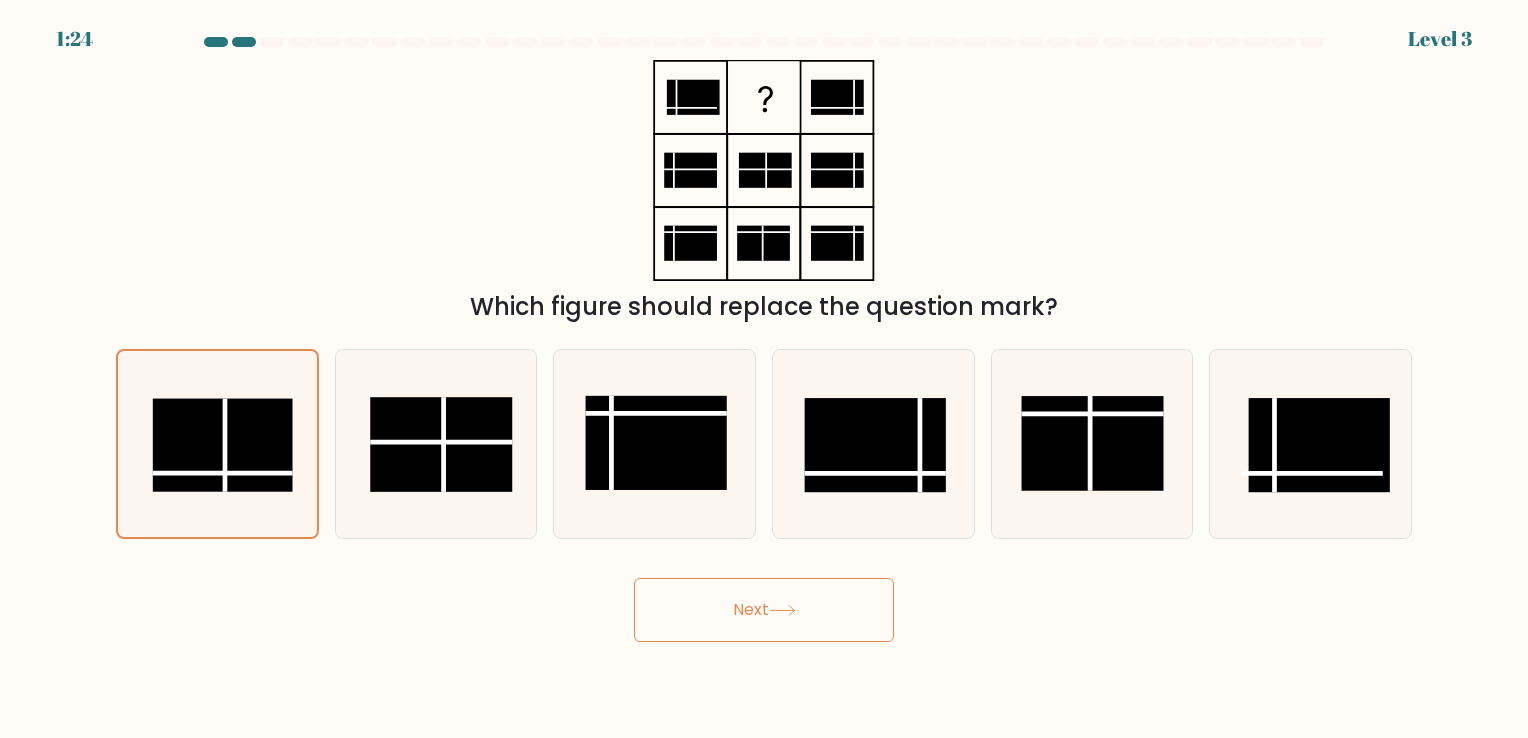 click on "Next" at bounding box center (764, 610) 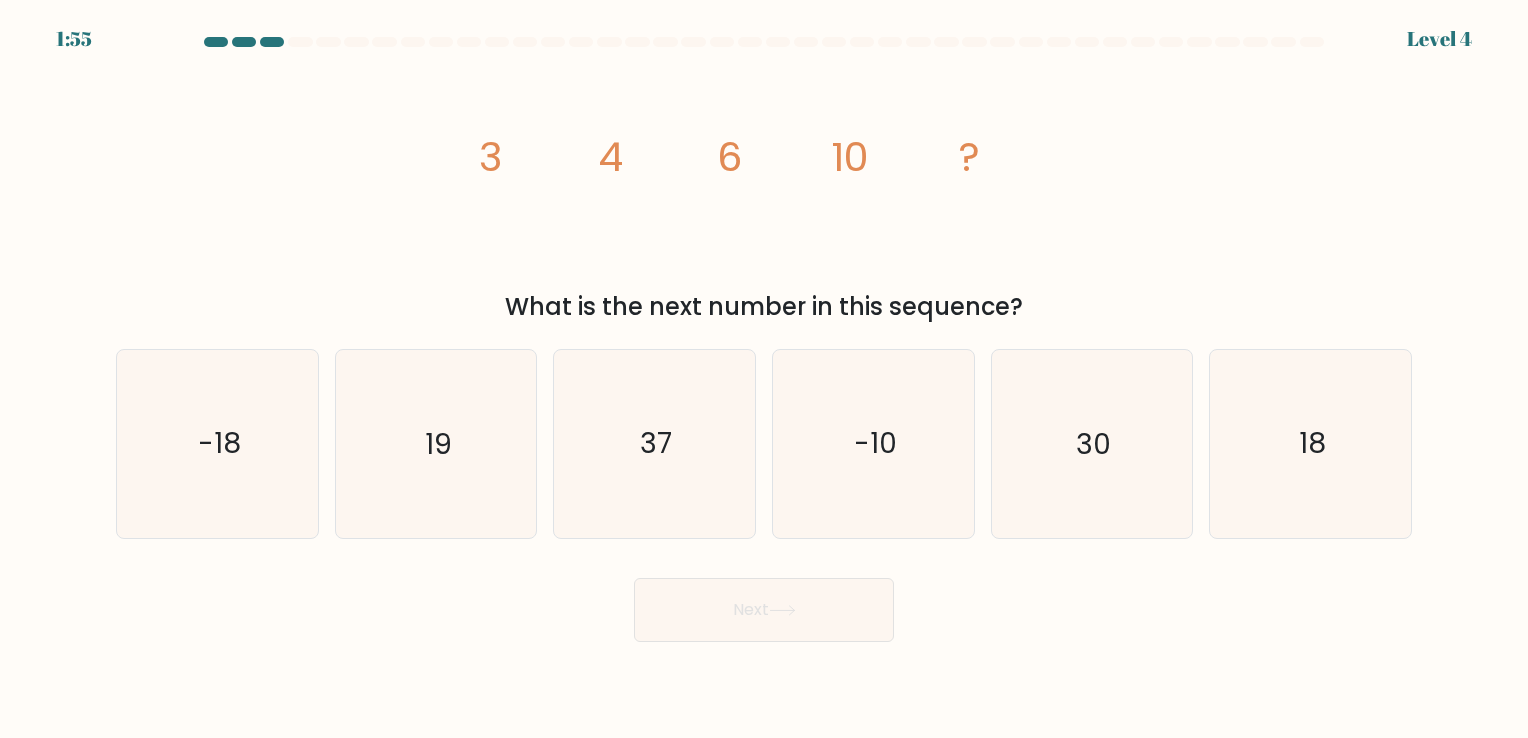 drag, startPoint x: 345, startPoint y: 163, endPoint x: 373, endPoint y: 168, distance: 28.442924 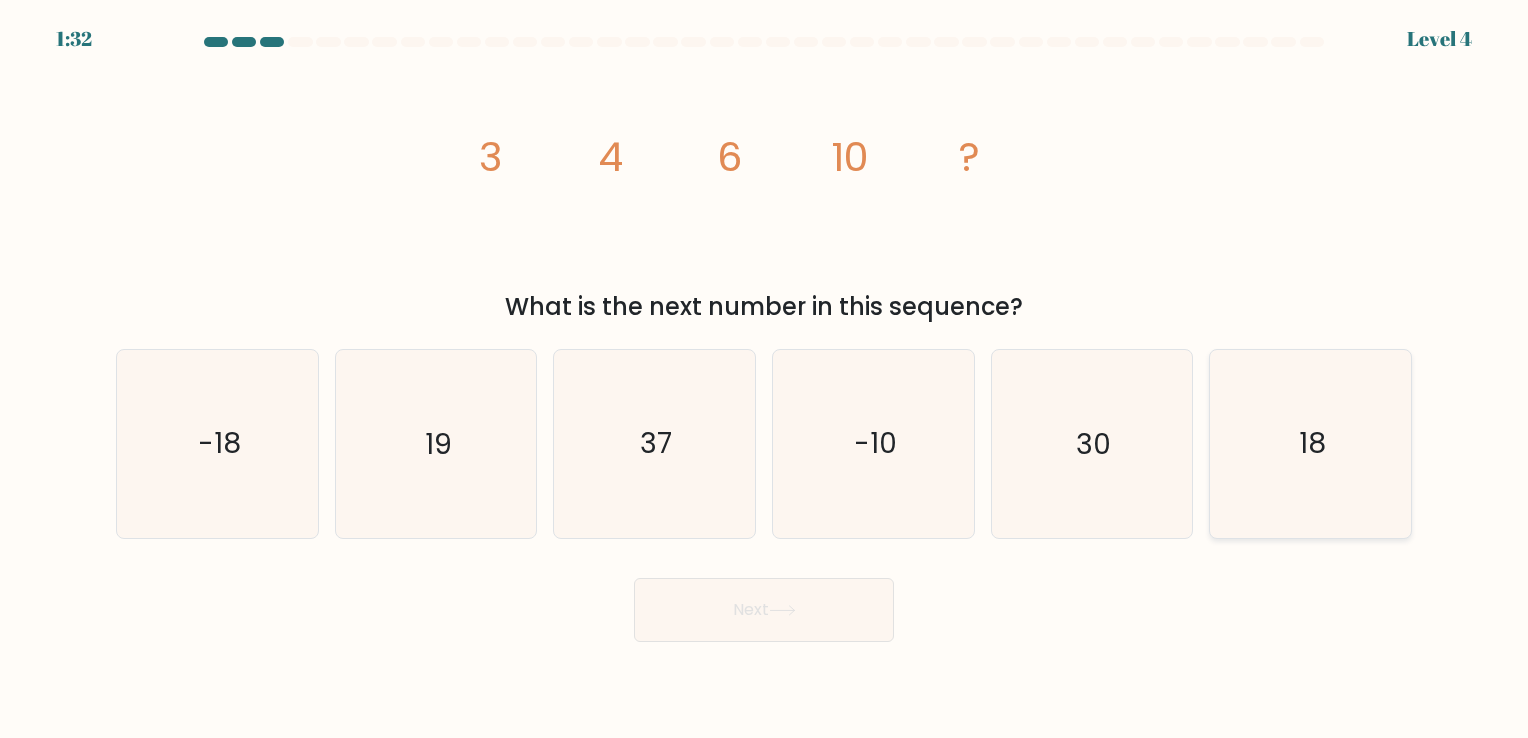 click on "18" 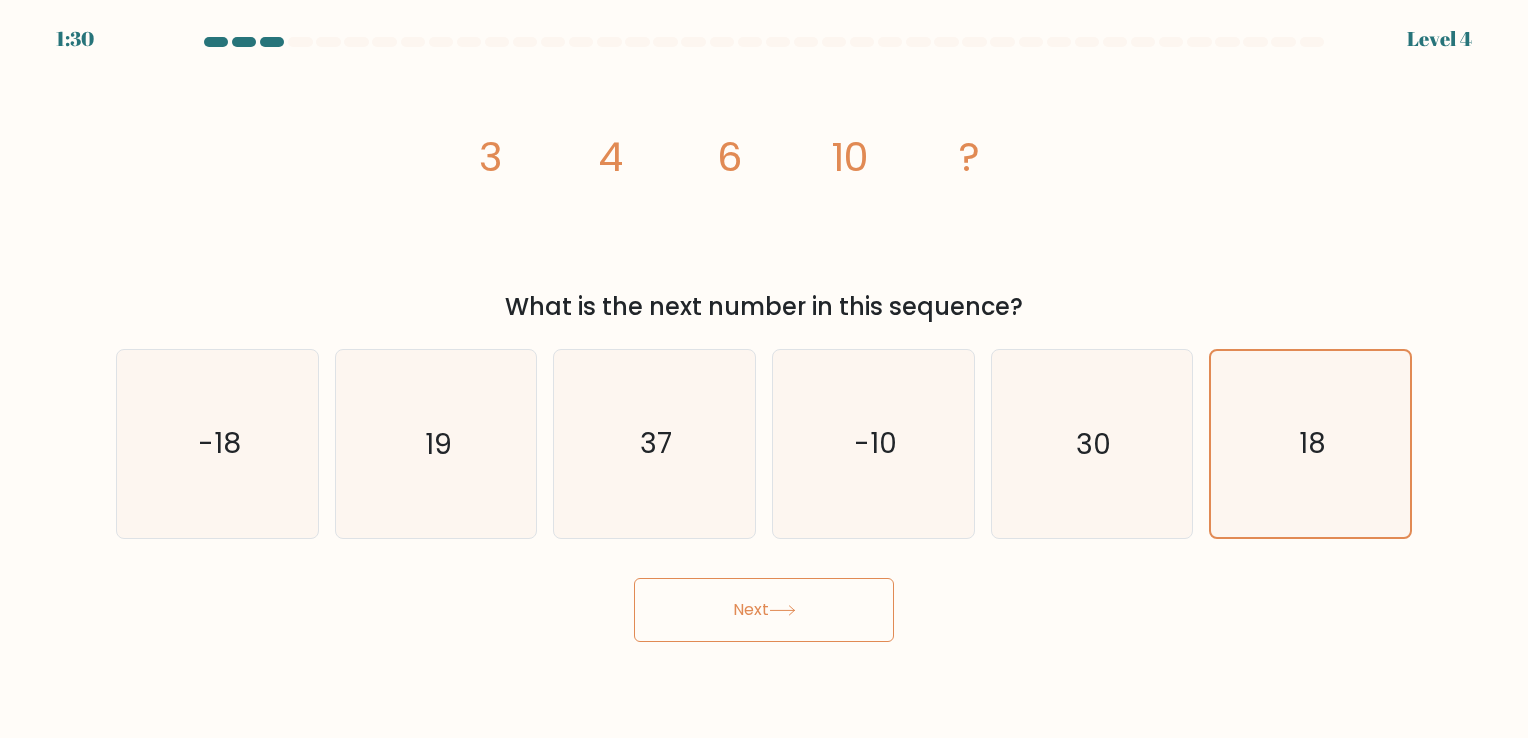 click on "Next" at bounding box center (764, 610) 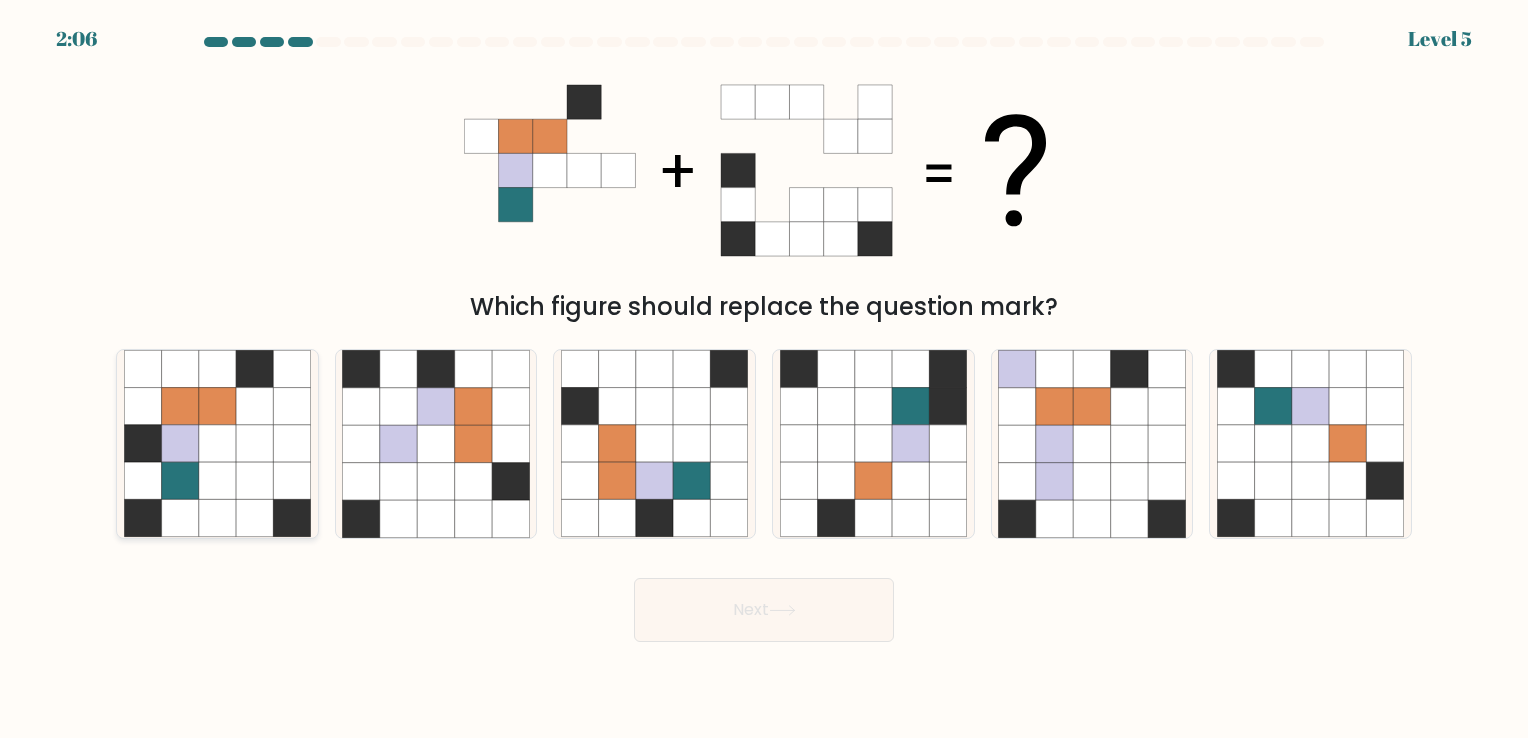 click 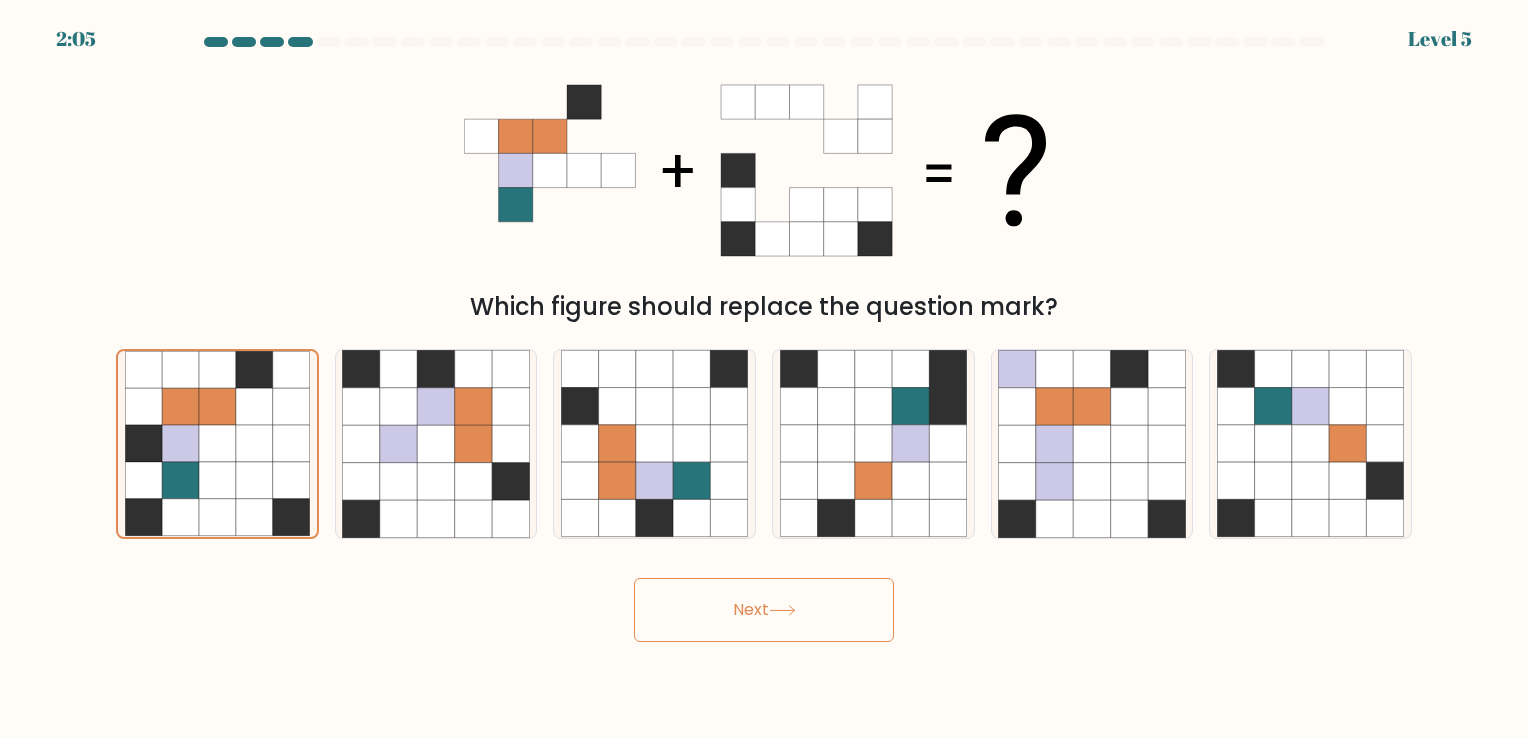 click on "Next" at bounding box center (764, 610) 